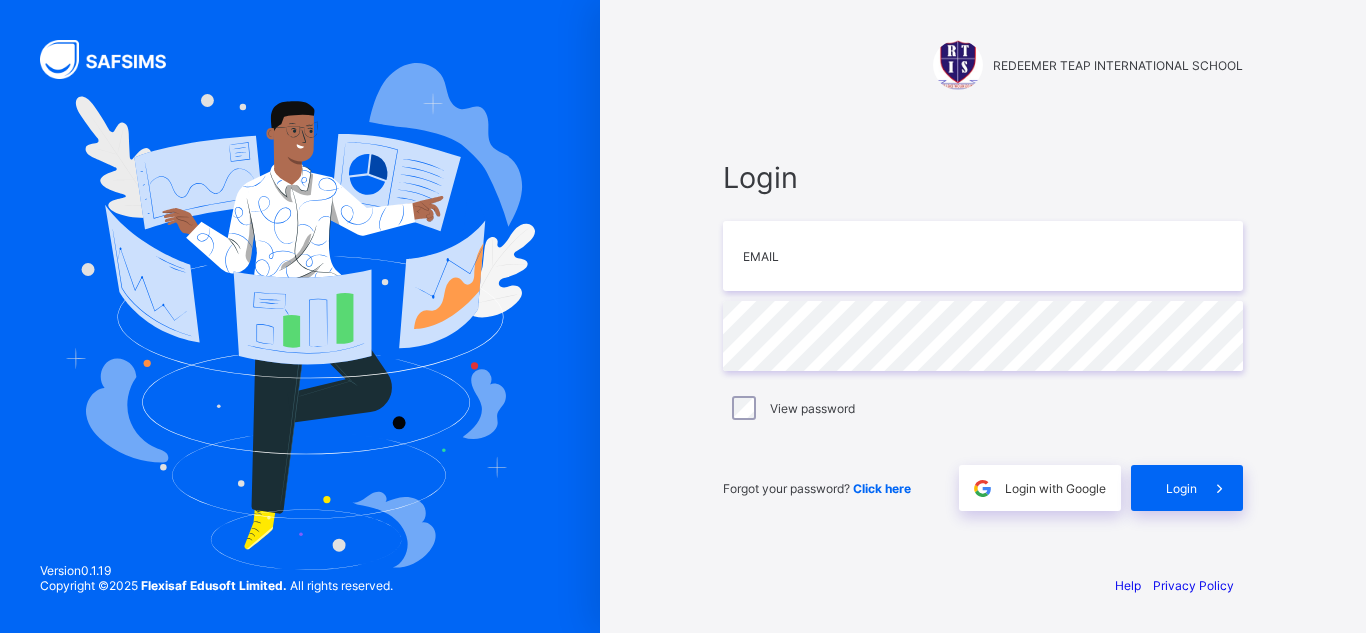 scroll, scrollTop: 0, scrollLeft: 0, axis: both 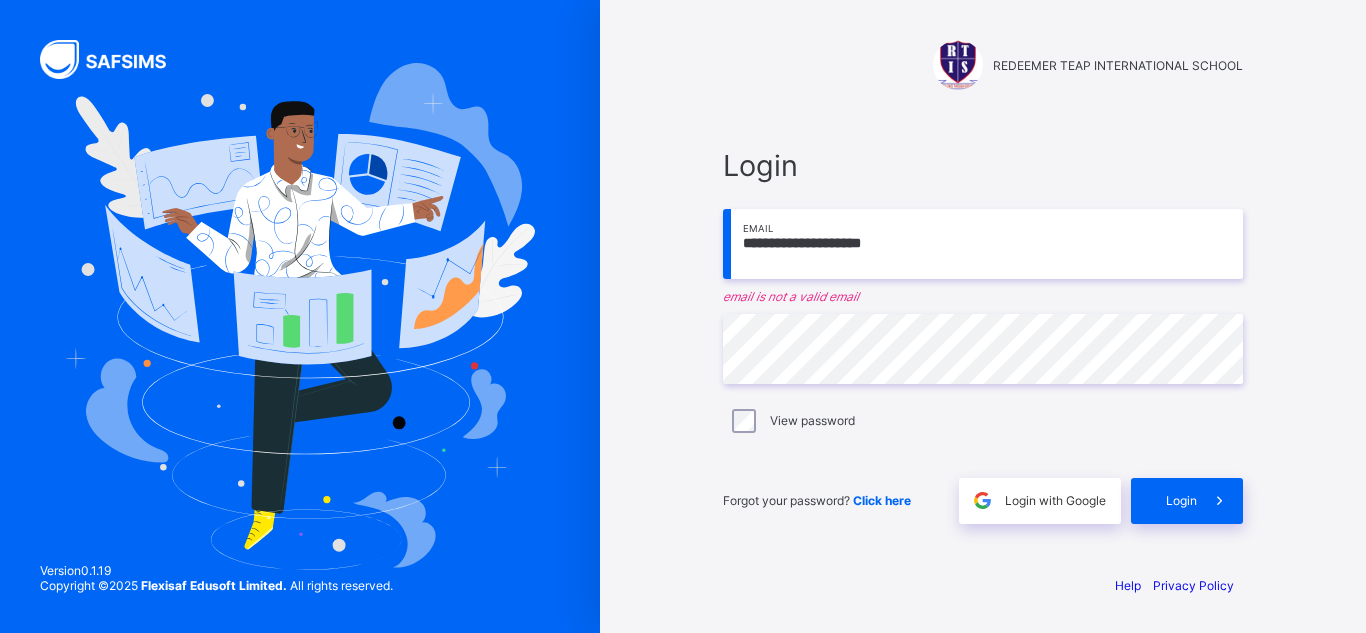 type on "**********" 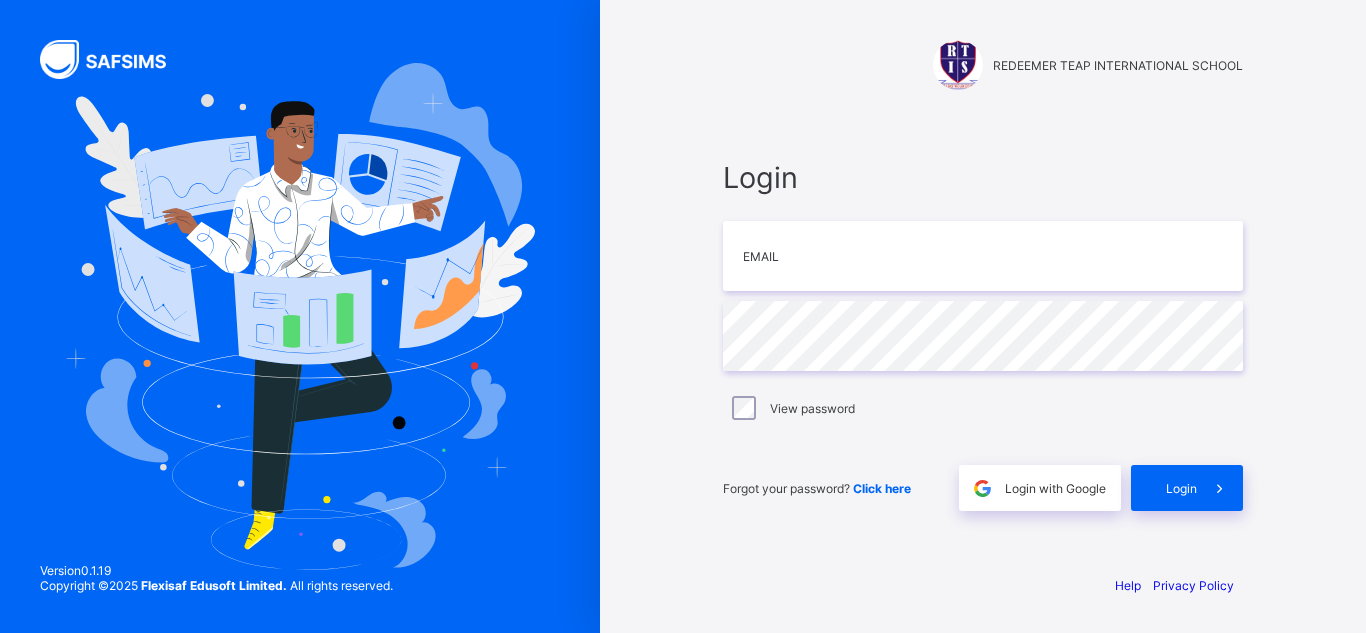 scroll, scrollTop: 0, scrollLeft: 0, axis: both 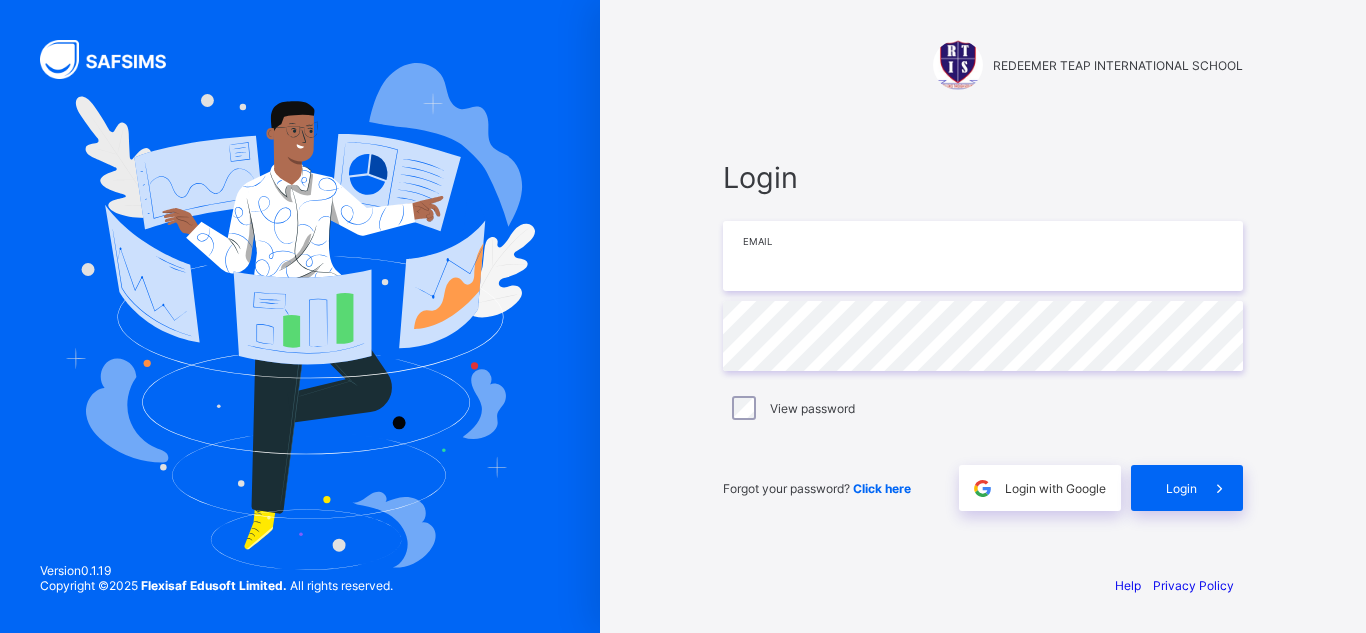 click at bounding box center (983, 256) 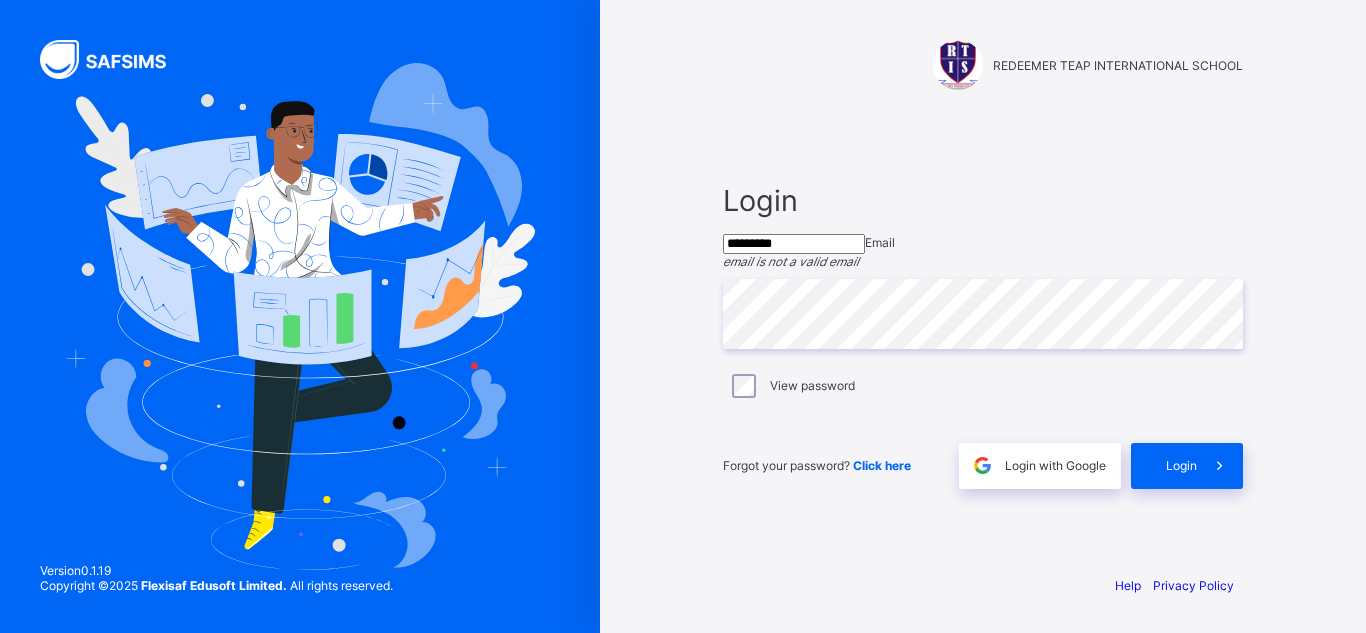 click on "*********" at bounding box center (794, 244) 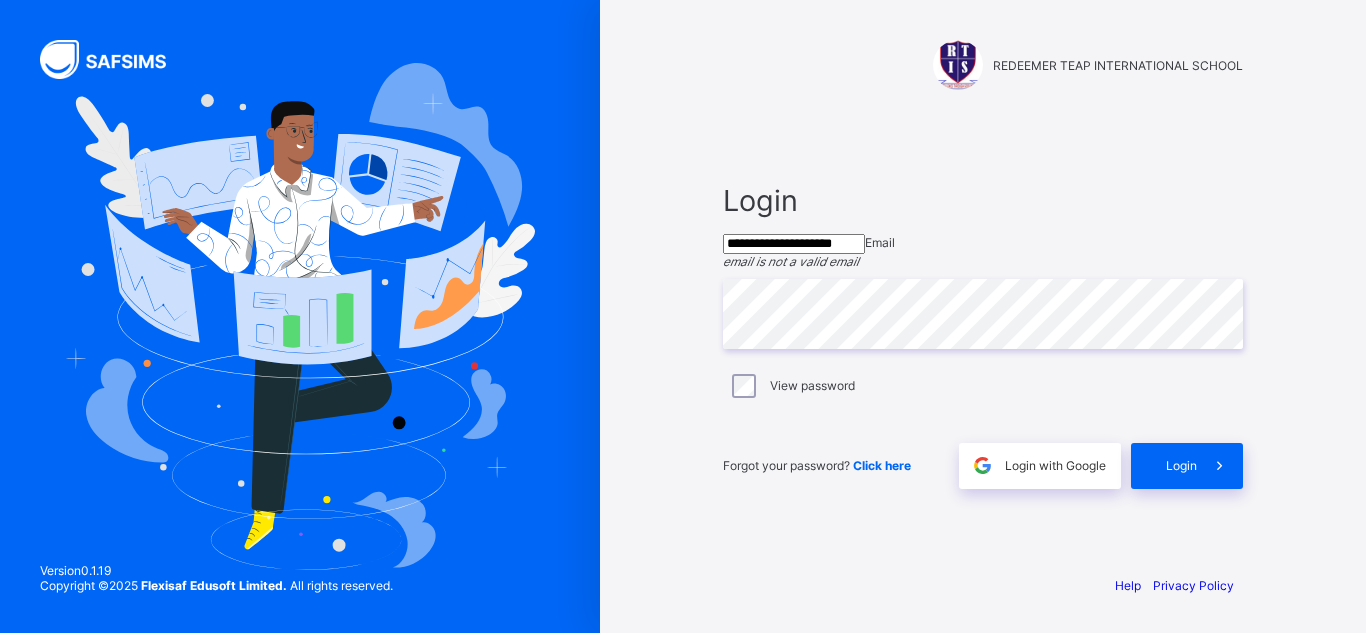 type on "**********" 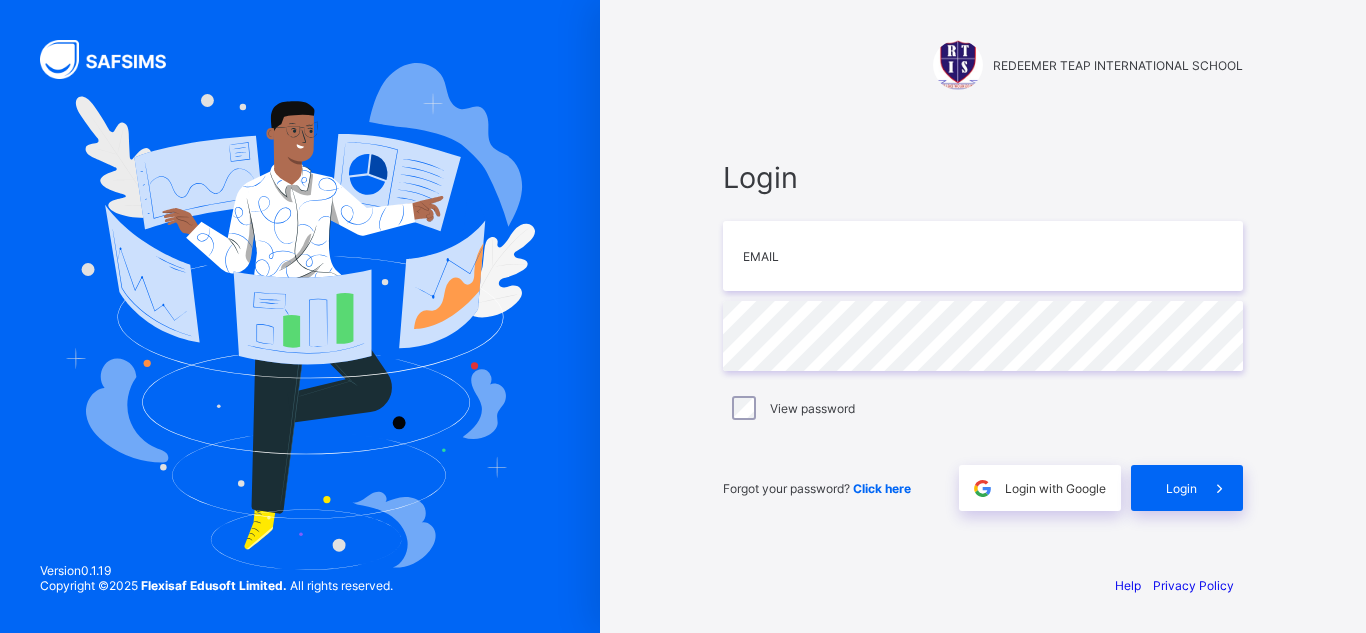 scroll, scrollTop: 0, scrollLeft: 0, axis: both 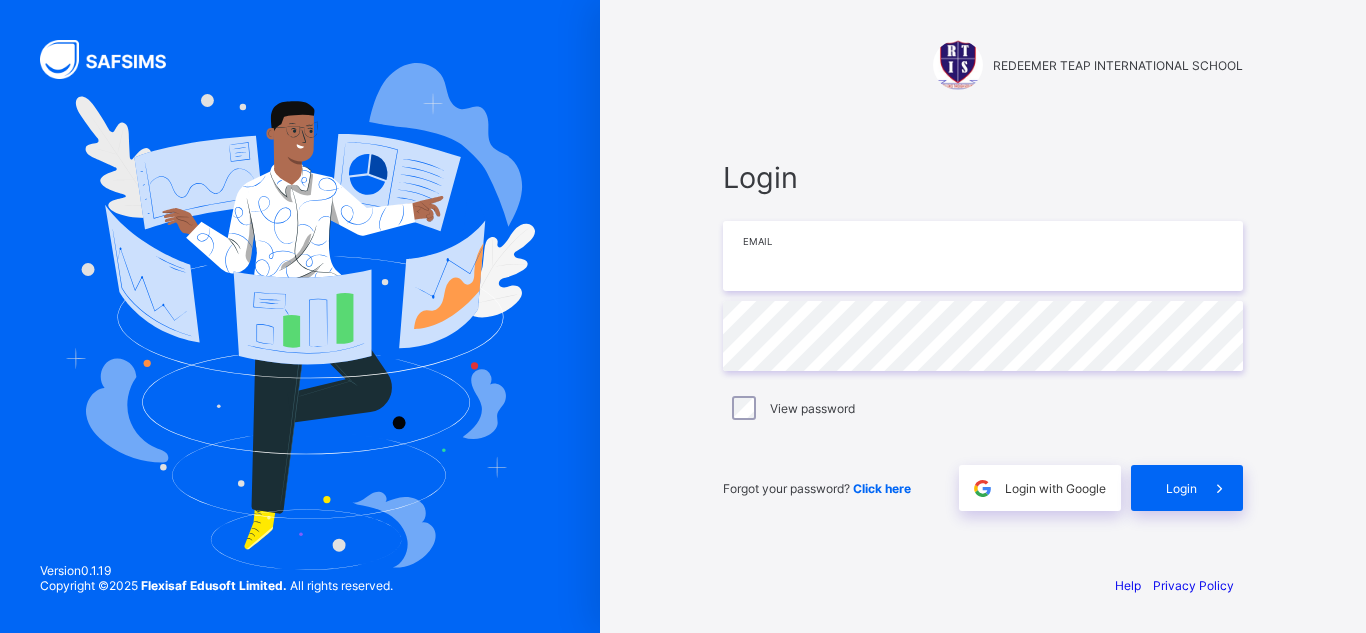 click at bounding box center [983, 256] 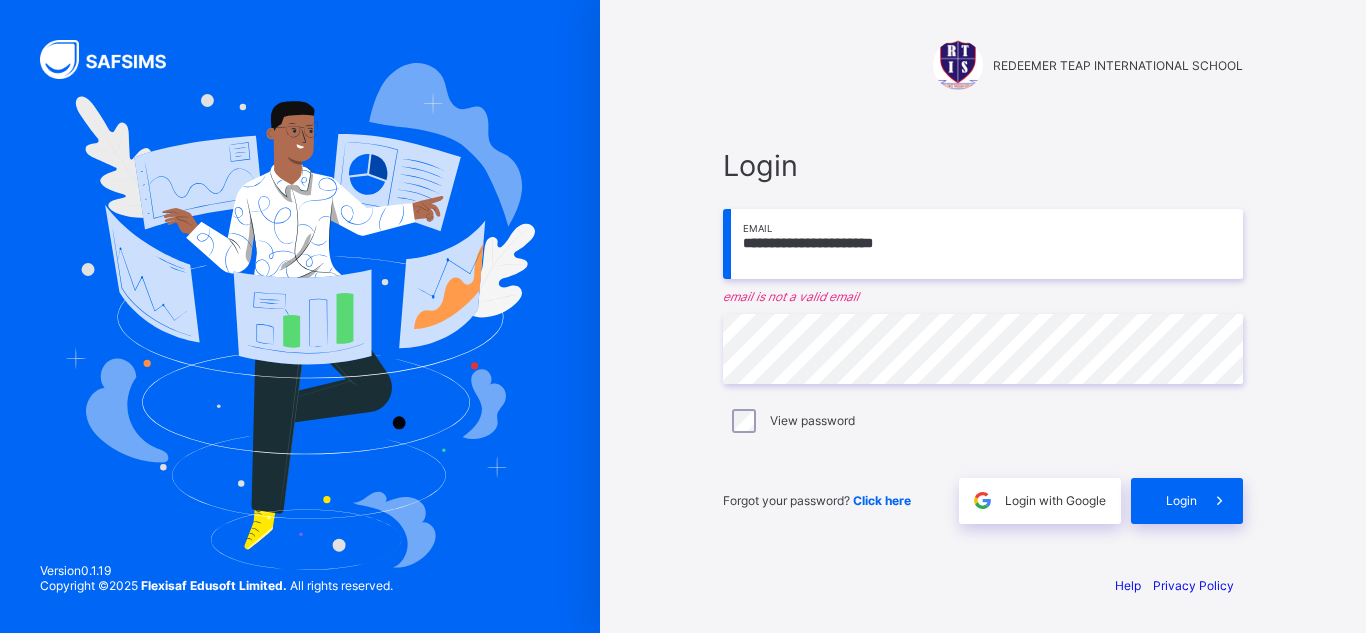 click on "**********" at bounding box center (983, 244) 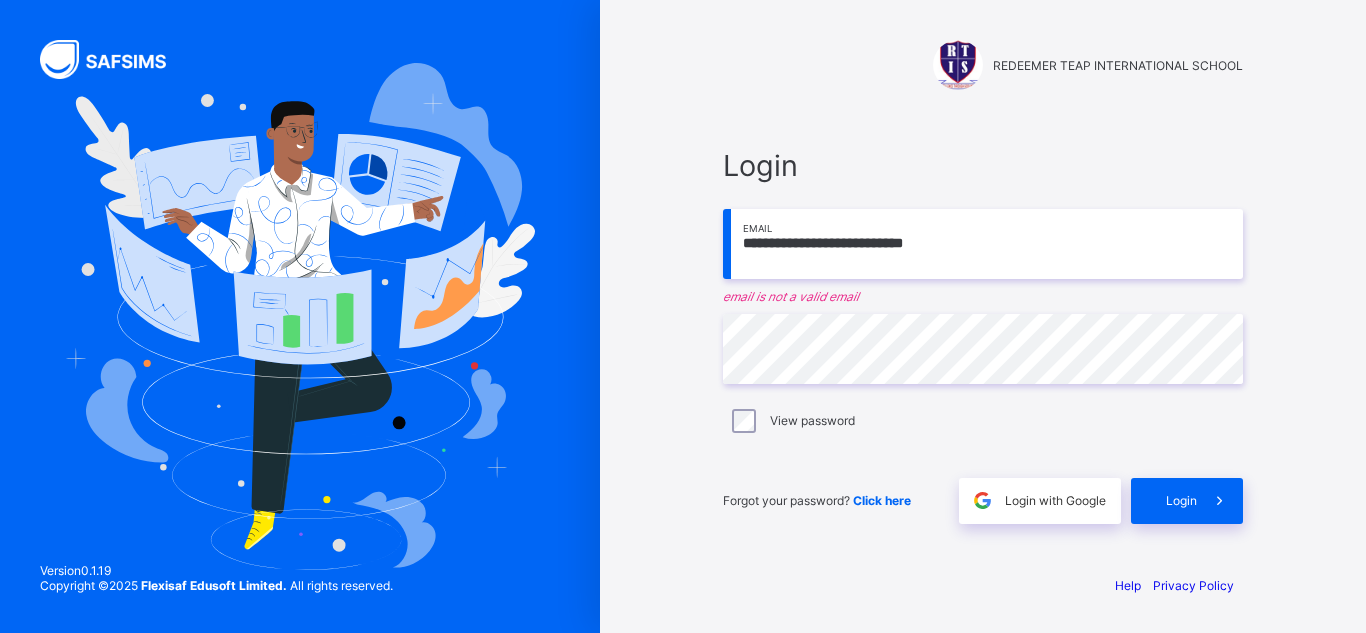 click on "**********" at bounding box center [983, 335] 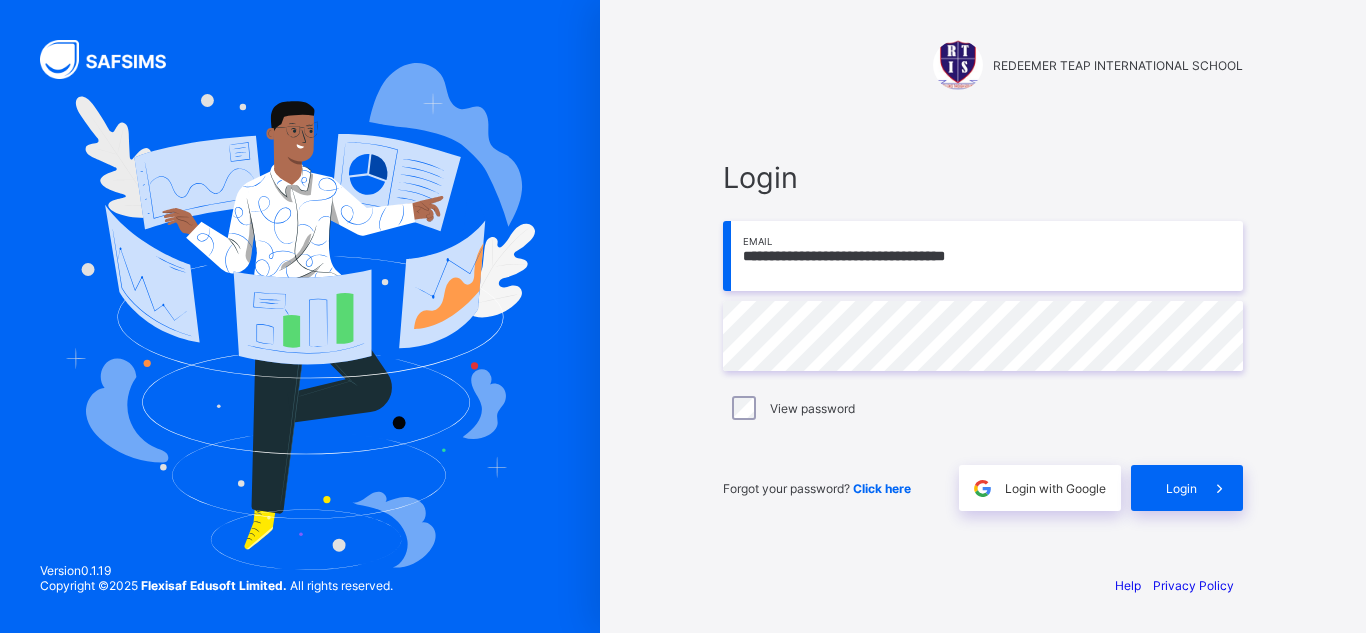 type on "**********" 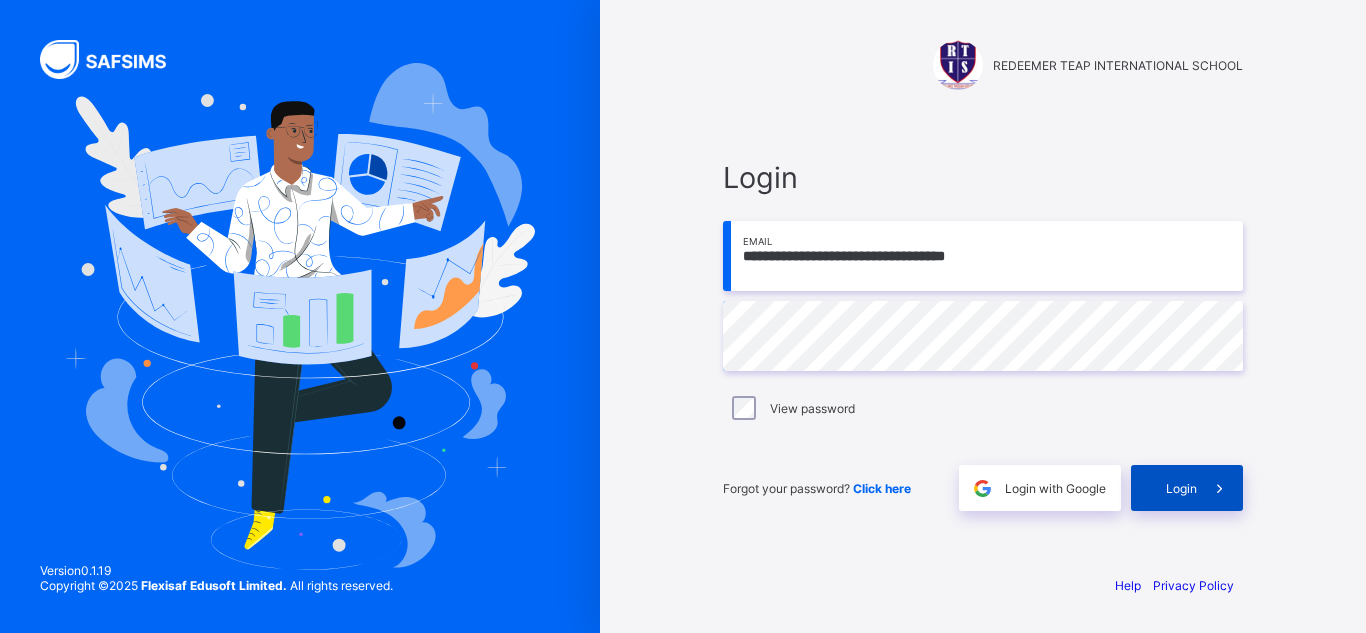 click on "Login" at bounding box center [1181, 488] 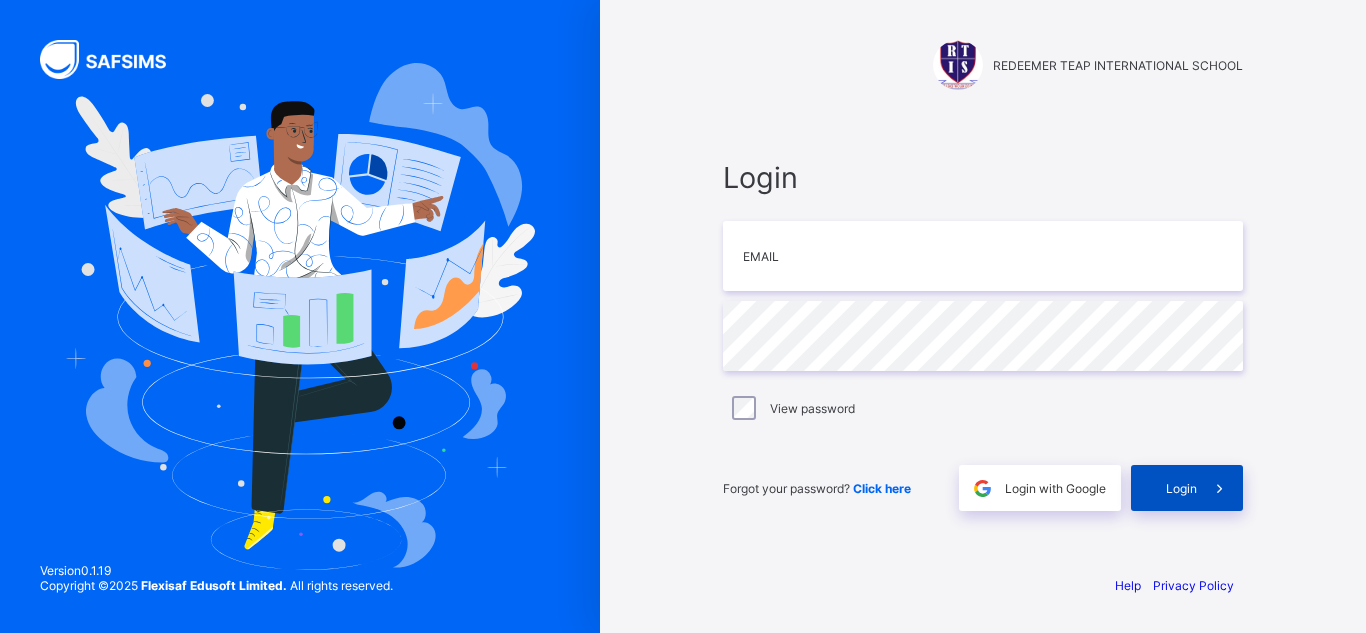 scroll, scrollTop: 0, scrollLeft: 0, axis: both 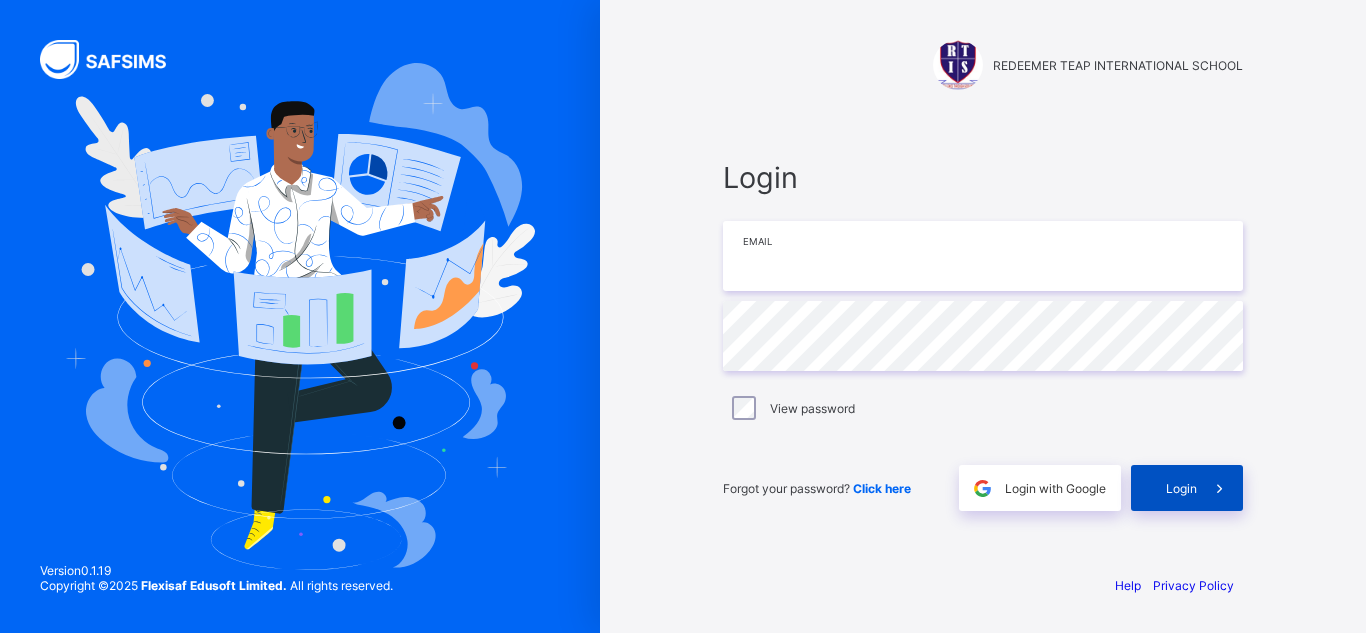 type on "**********" 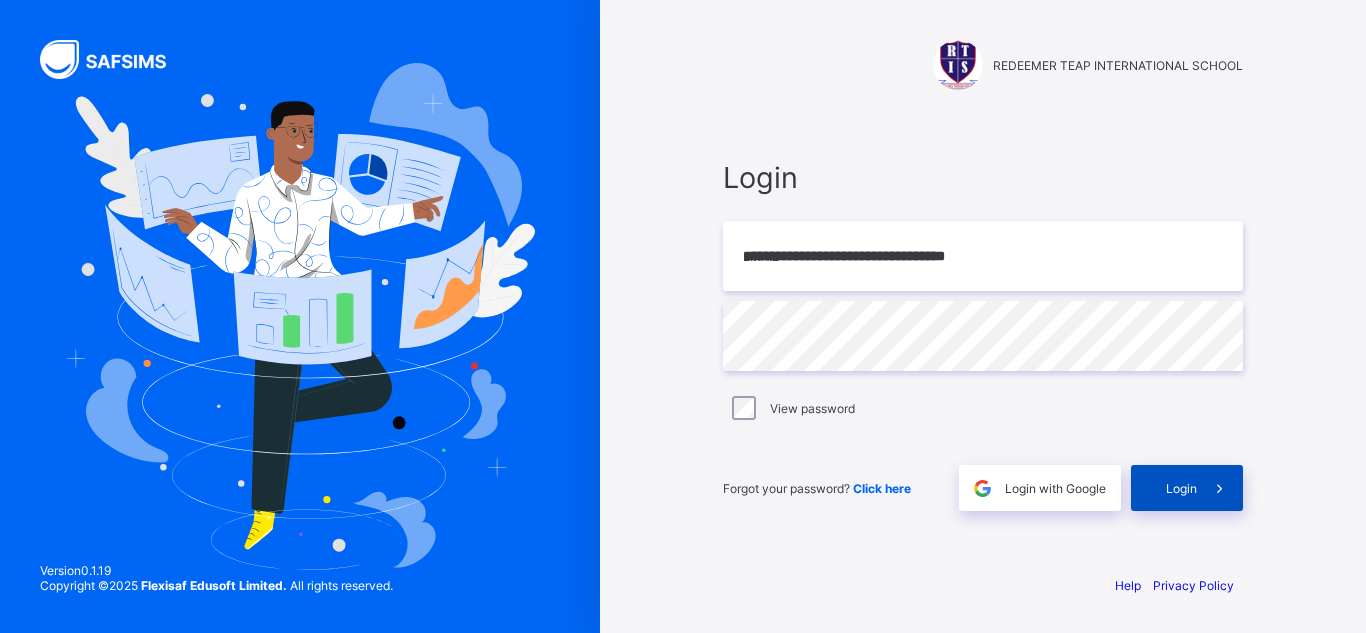 click on "Login" at bounding box center [1181, 488] 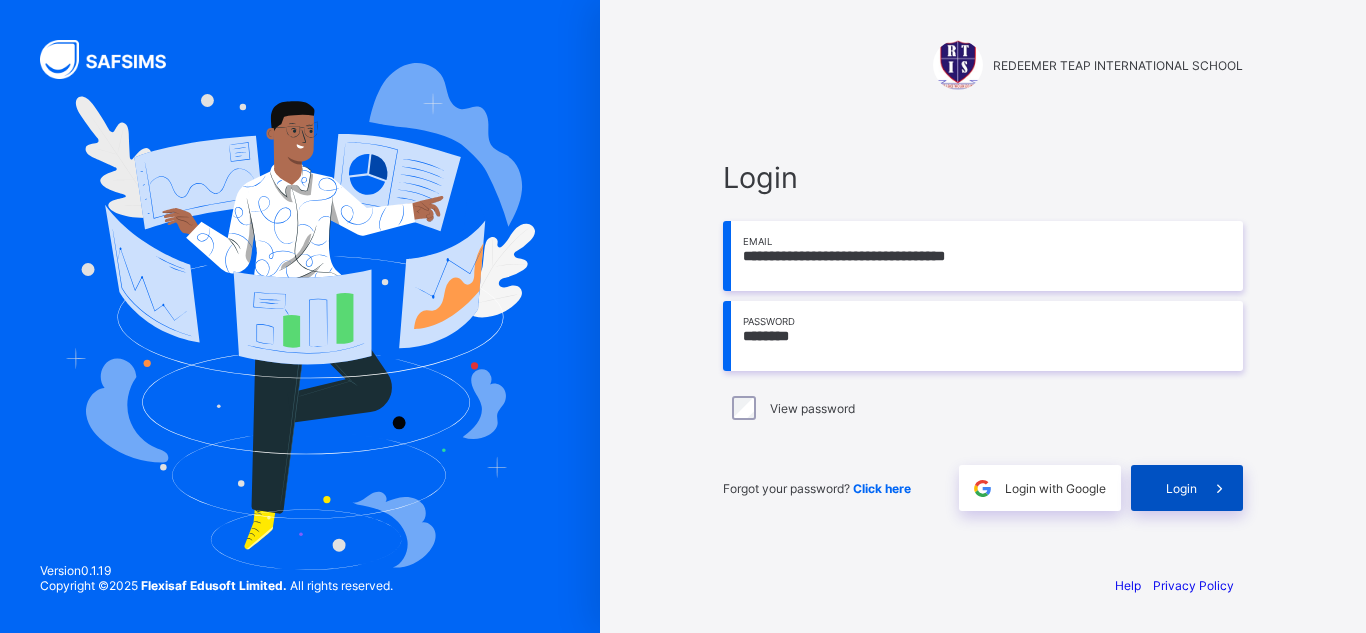 scroll, scrollTop: 0, scrollLeft: 0, axis: both 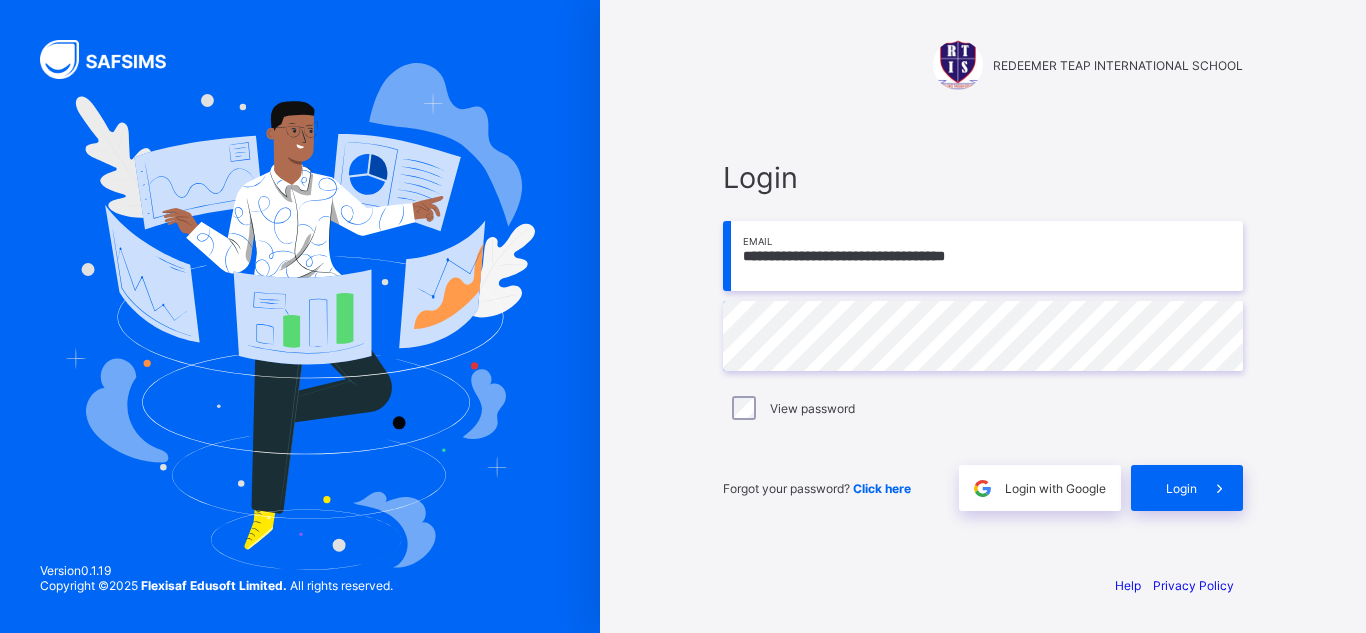 click on "Forgot your password?   Click here" at bounding box center [836, 488] 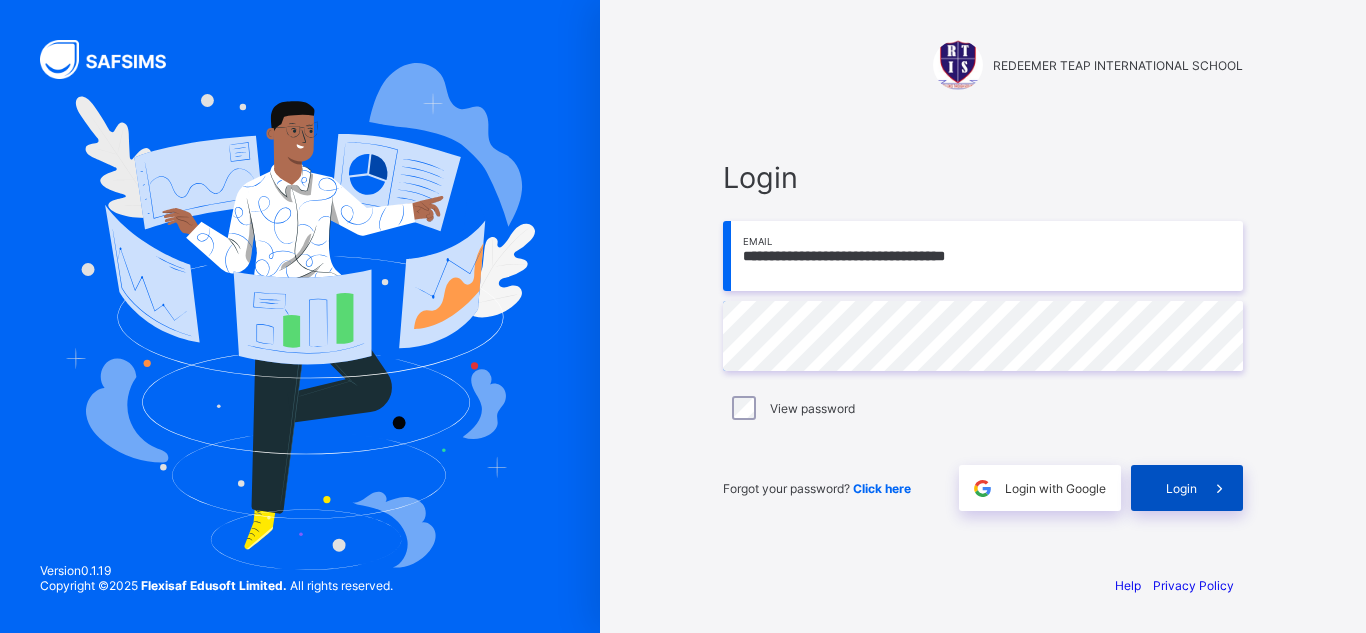 click on "Login" at bounding box center (1181, 488) 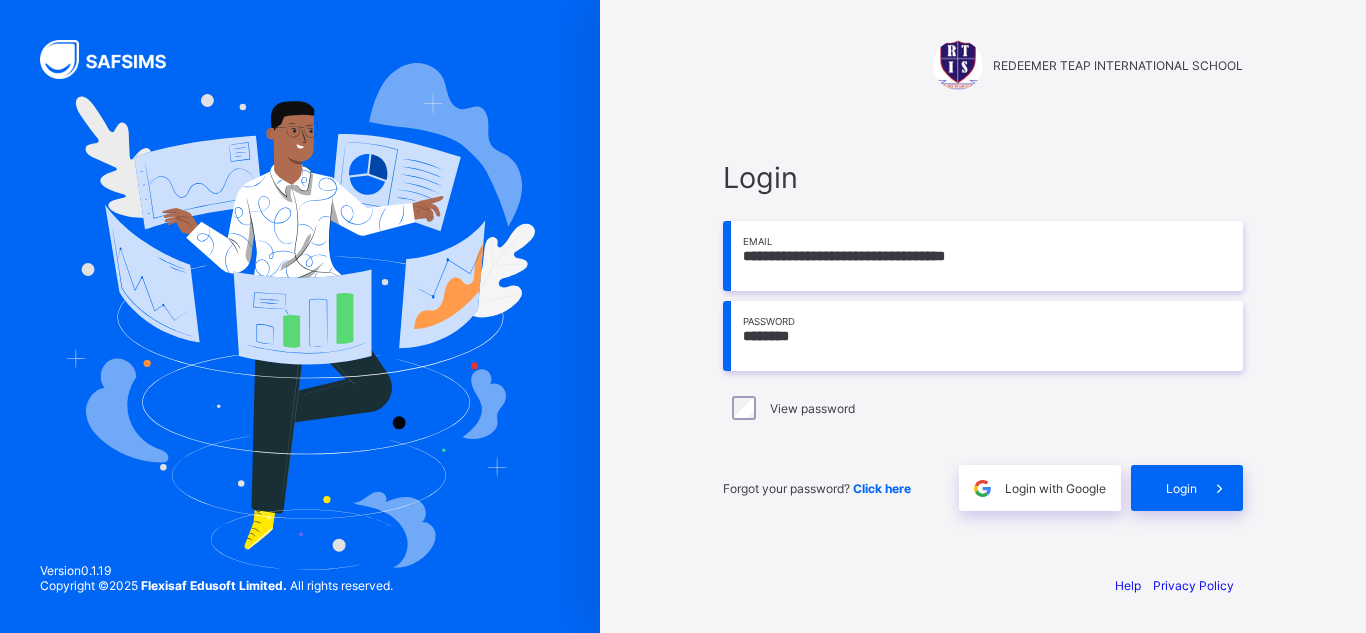 scroll, scrollTop: 0, scrollLeft: 0, axis: both 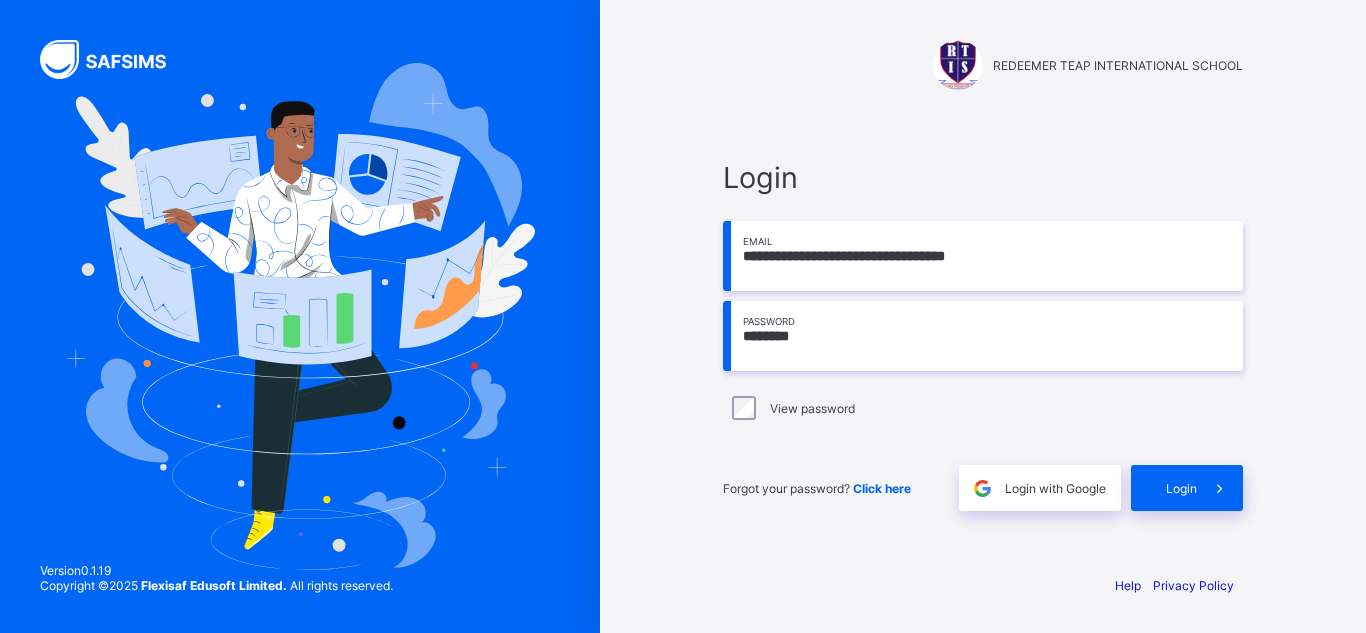 click on "**********" at bounding box center [983, 256] 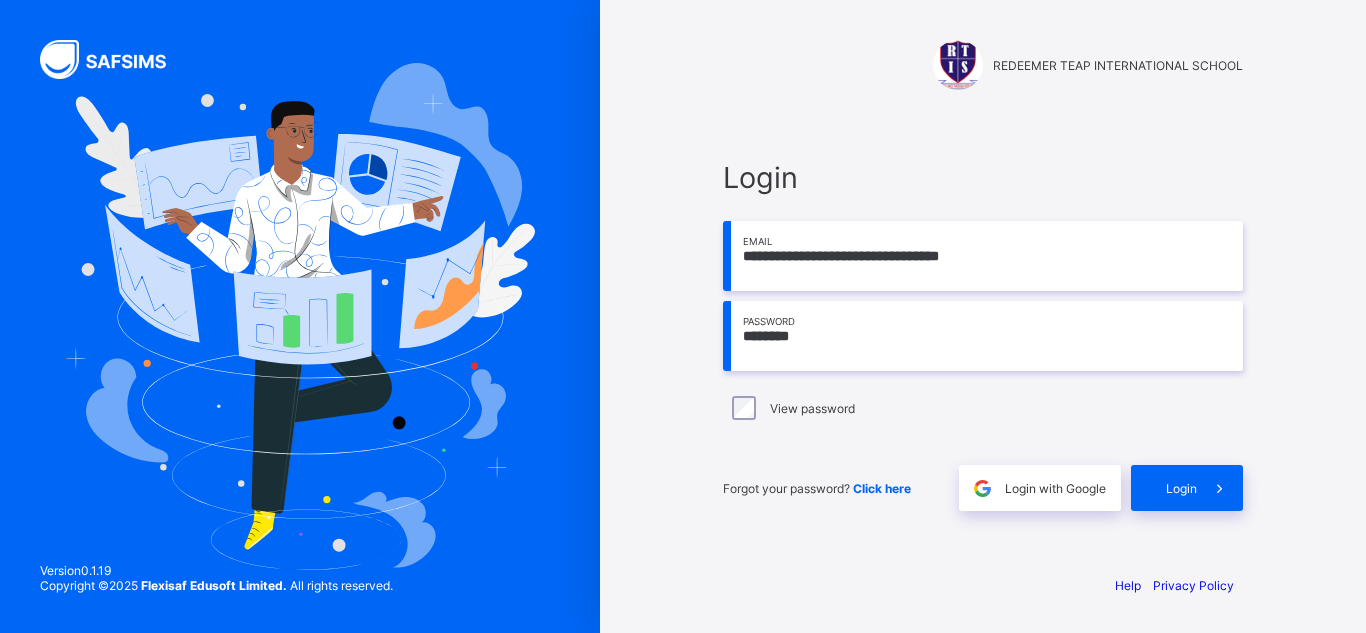 type on "**********" 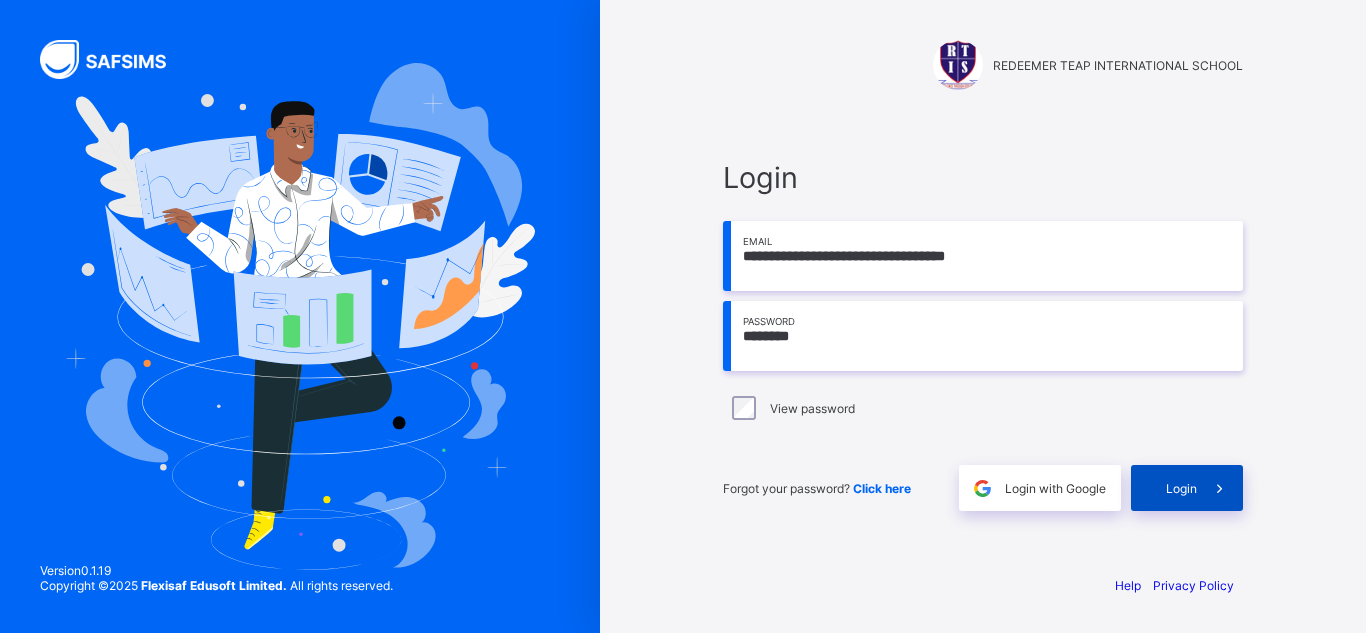 click on "Login" at bounding box center (1187, 488) 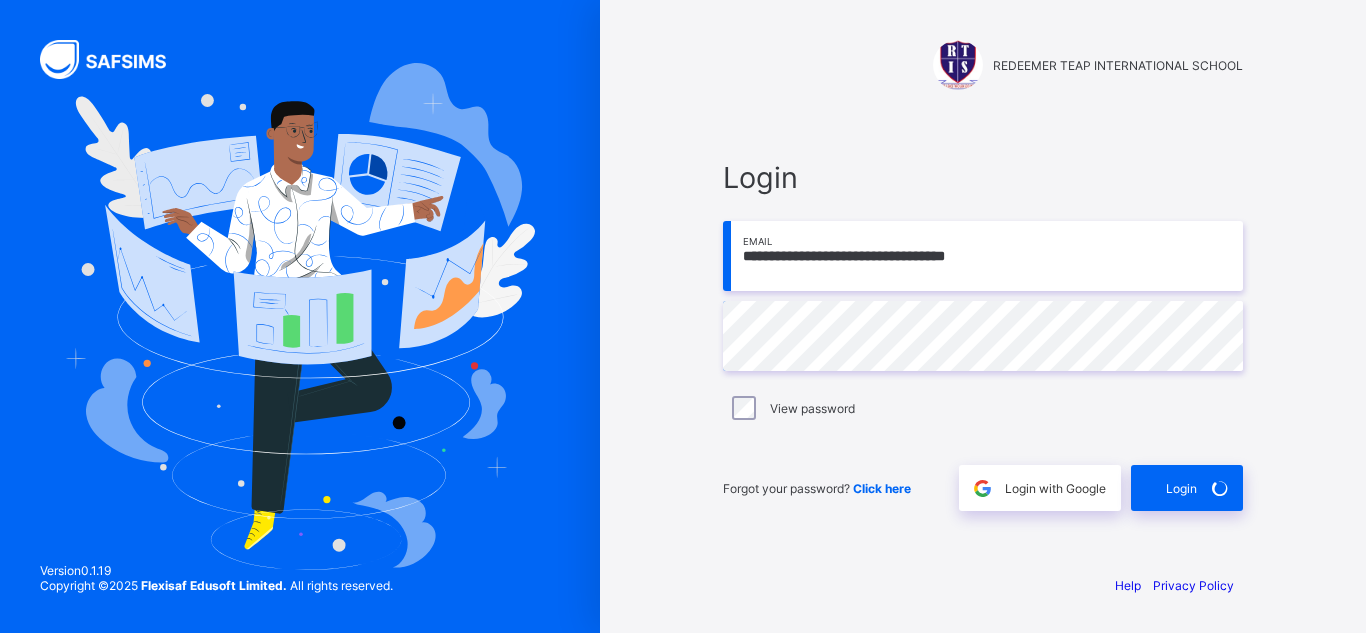 scroll, scrollTop: 0, scrollLeft: 0, axis: both 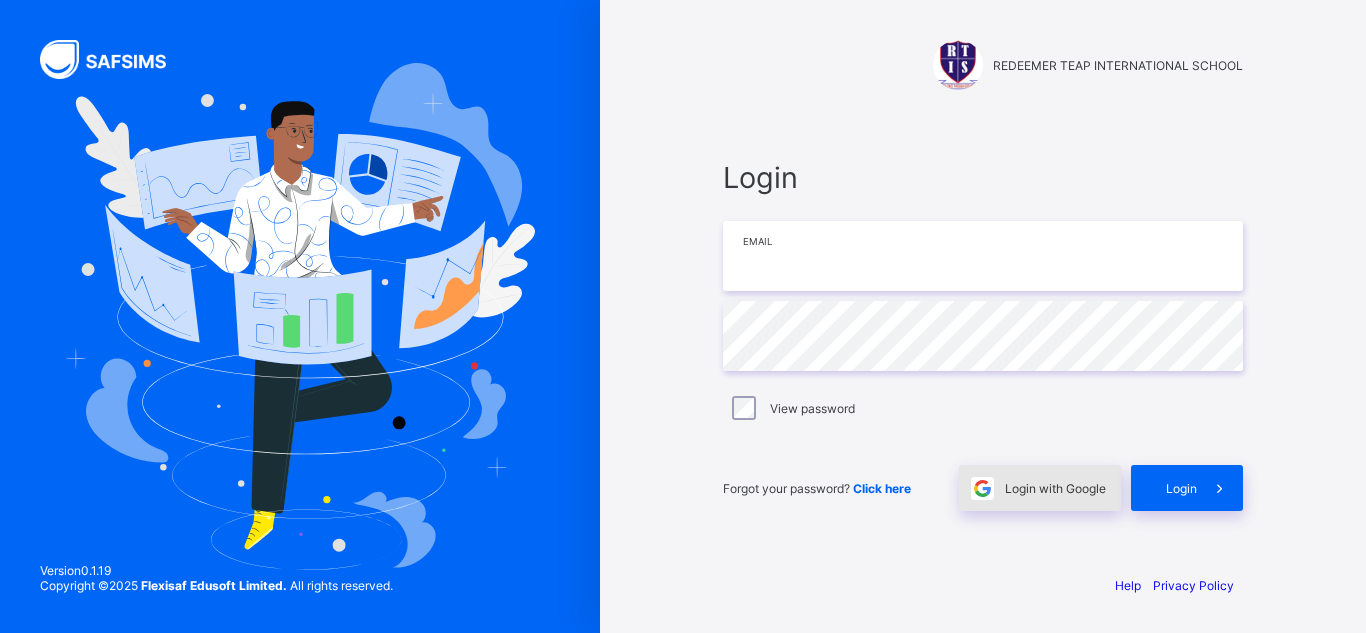 type on "**********" 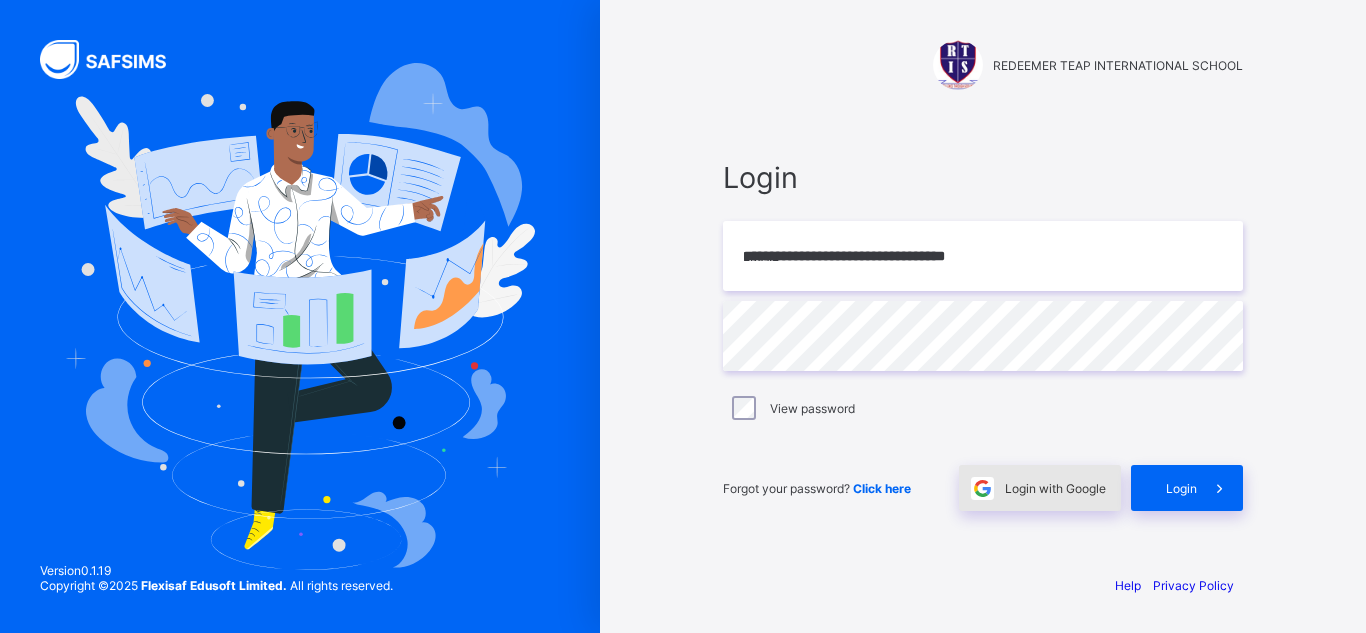 click on "Login with Google" at bounding box center (1040, 488) 